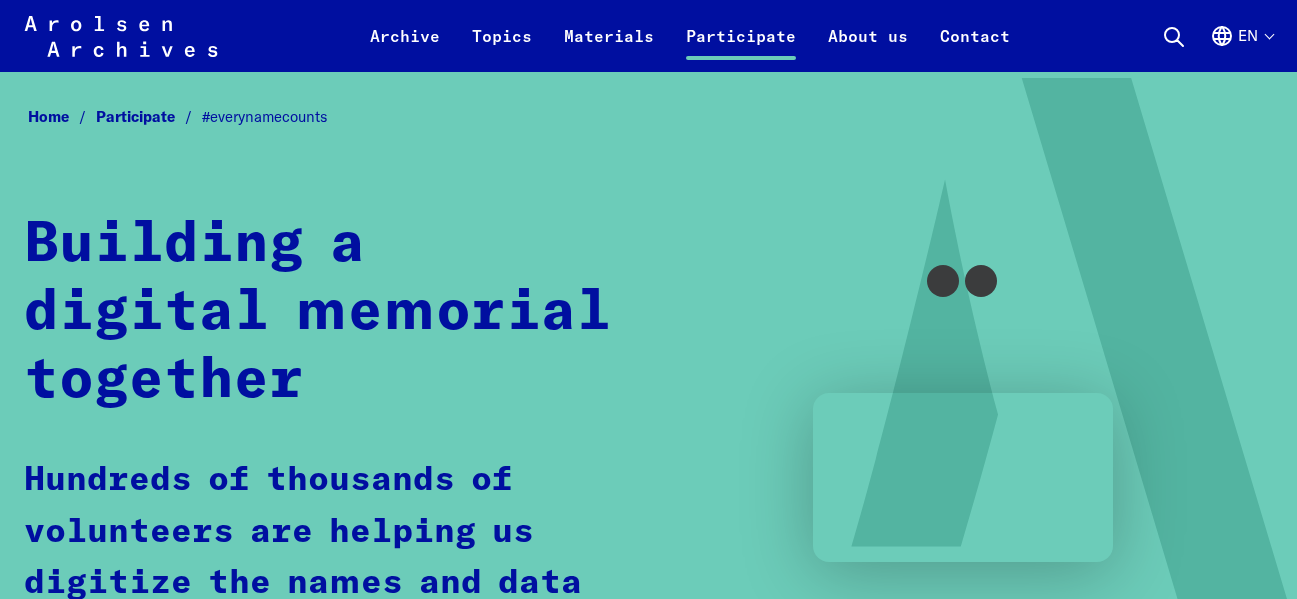 scroll, scrollTop: 0, scrollLeft: 0, axis: both 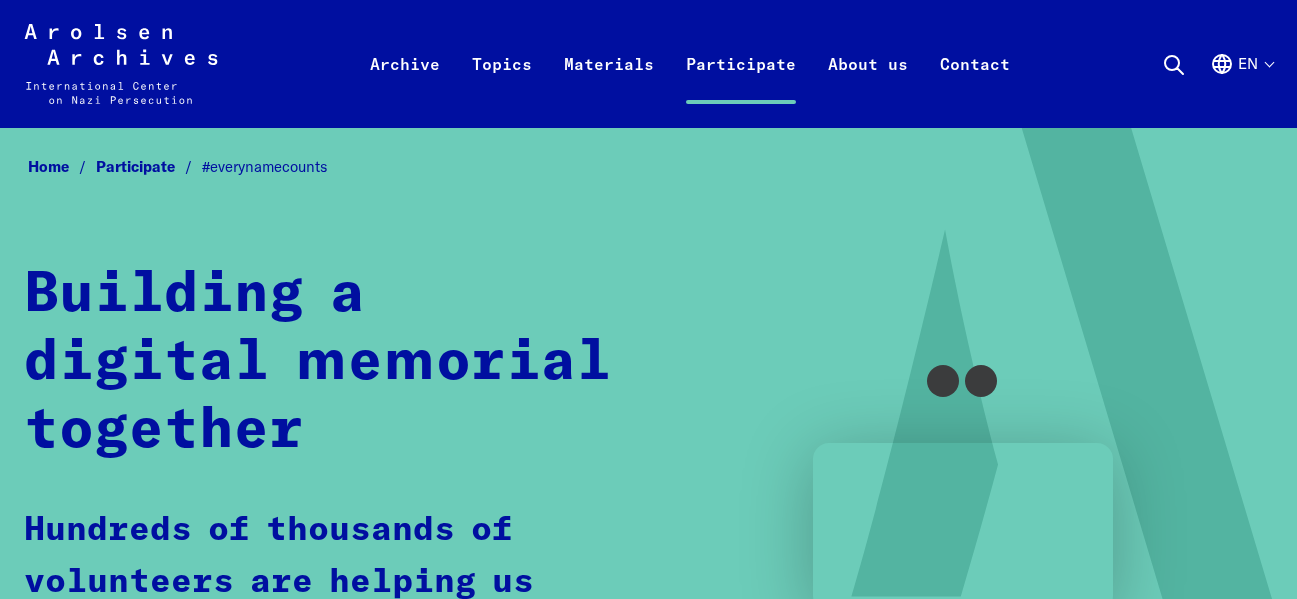 click on "Participate" at bounding box center (149, 166) 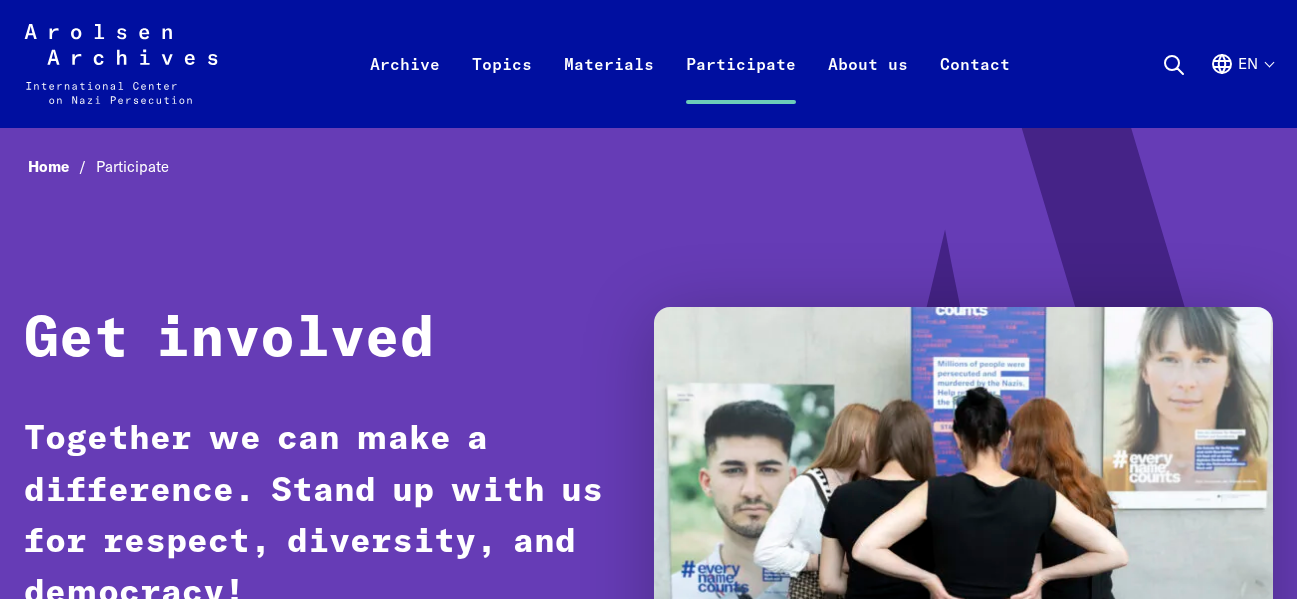 scroll, scrollTop: 0, scrollLeft: 0, axis: both 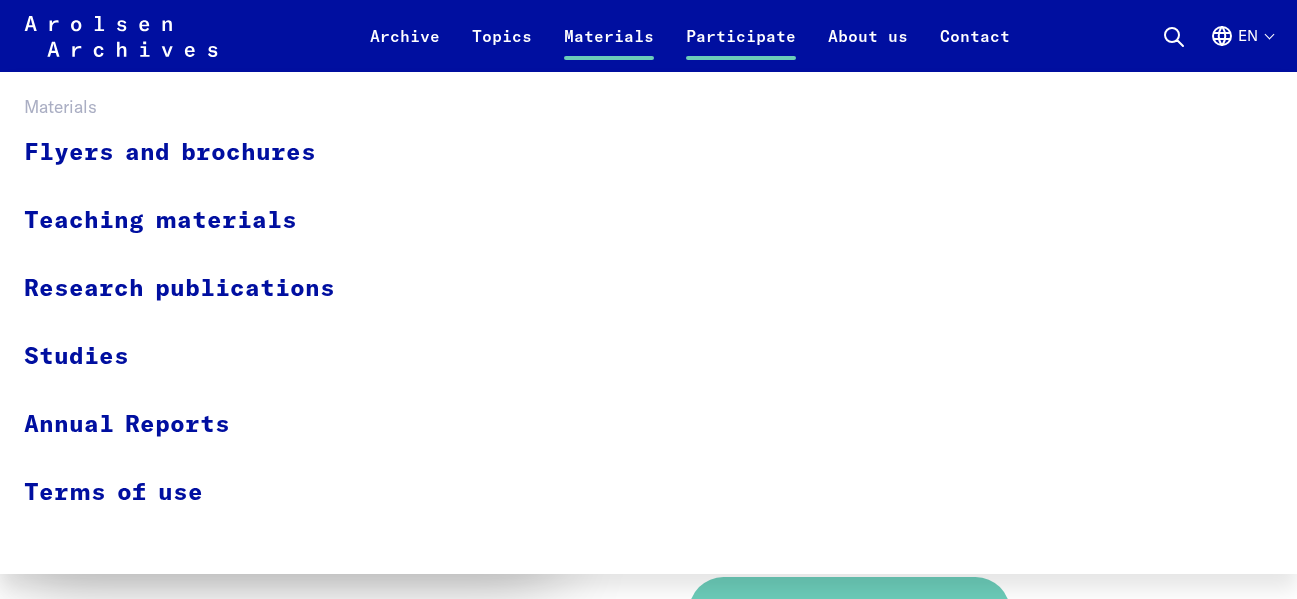 click on "Materials" at bounding box center [609, 48] 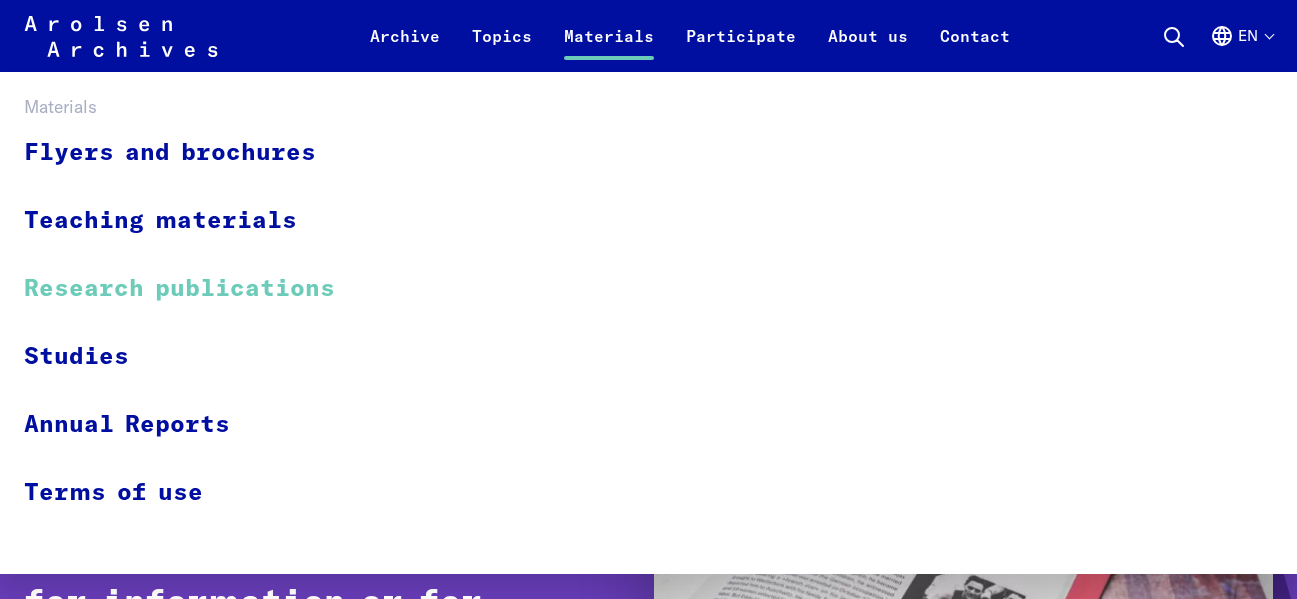 scroll, scrollTop: 100, scrollLeft: 0, axis: vertical 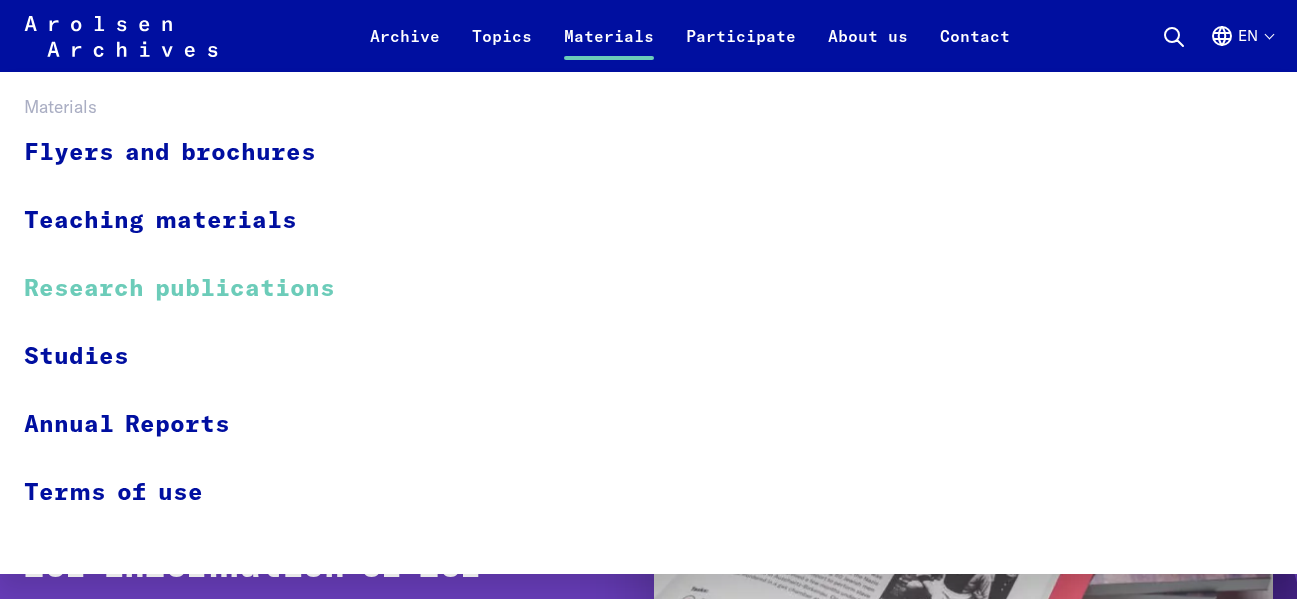 click on "Research publications" at bounding box center (192, 289) 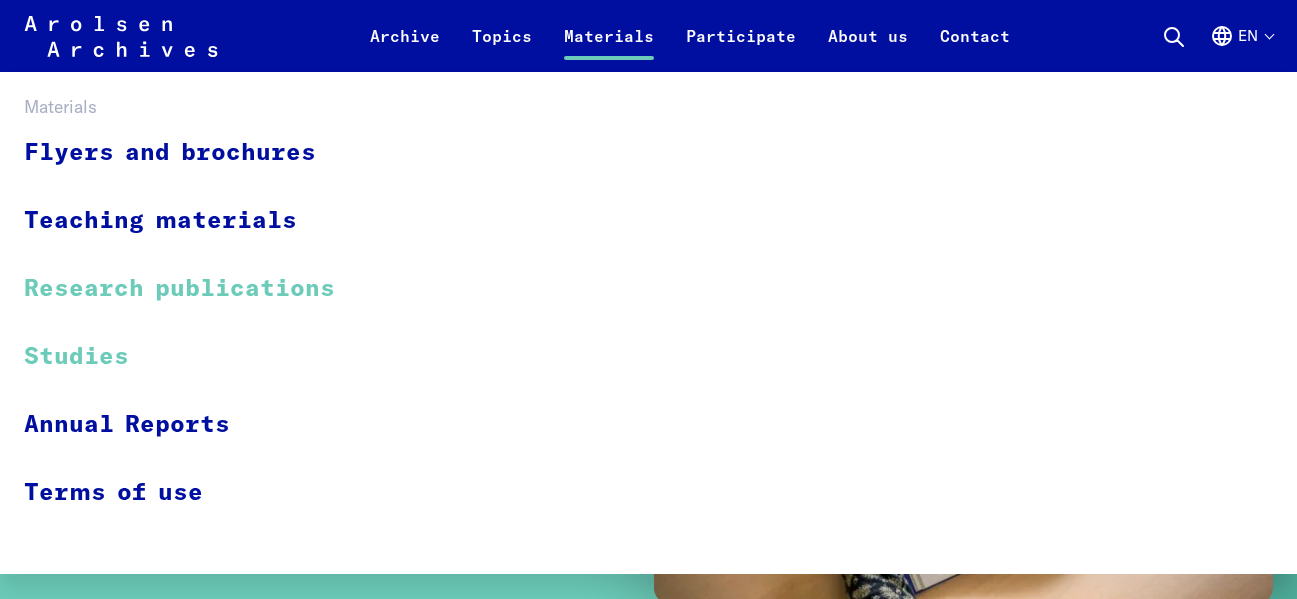 scroll, scrollTop: 200, scrollLeft: 0, axis: vertical 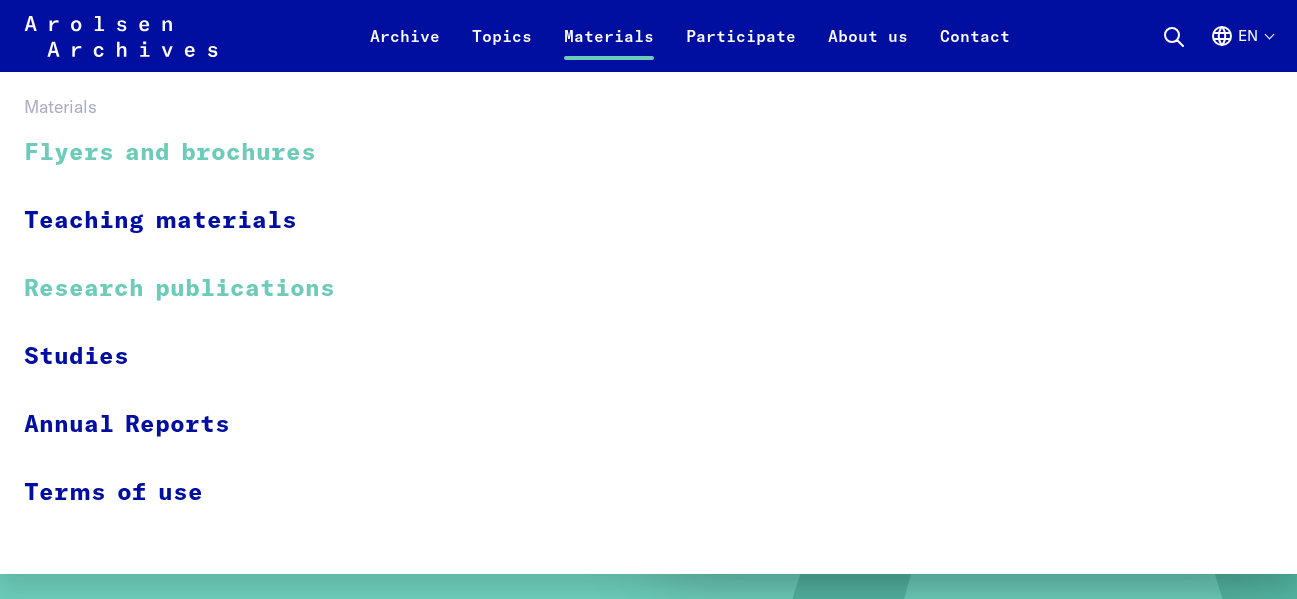 click on "Flyers and brochures" at bounding box center (192, 153) 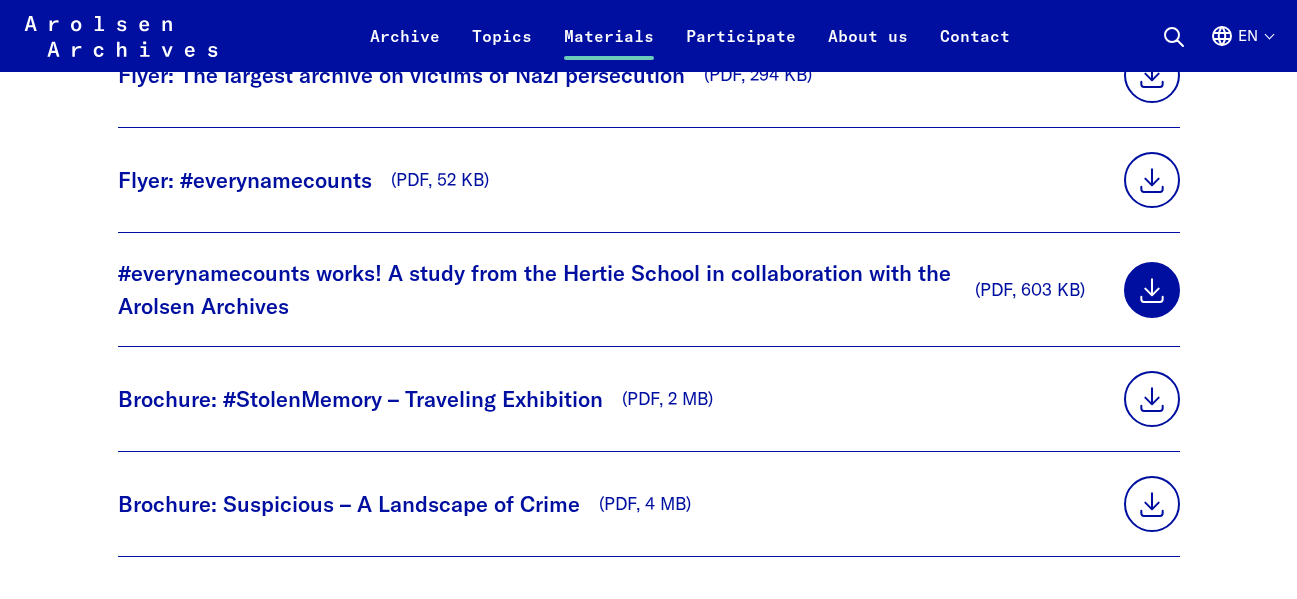 scroll, scrollTop: 1200, scrollLeft: 0, axis: vertical 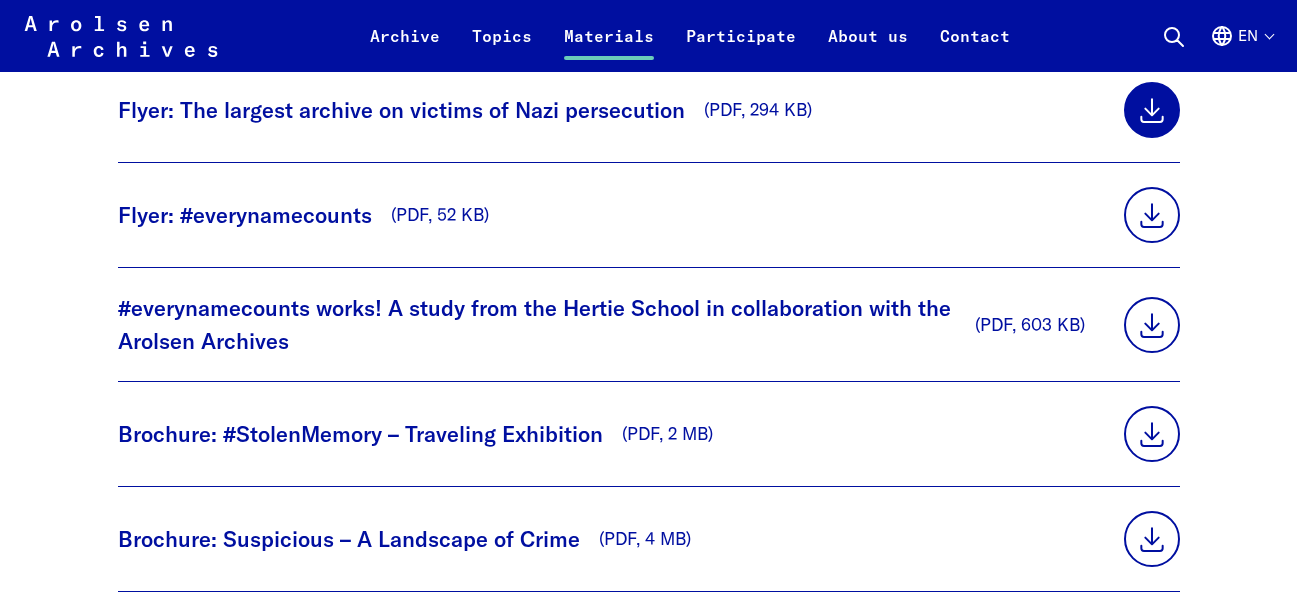click at bounding box center [1152, 110] 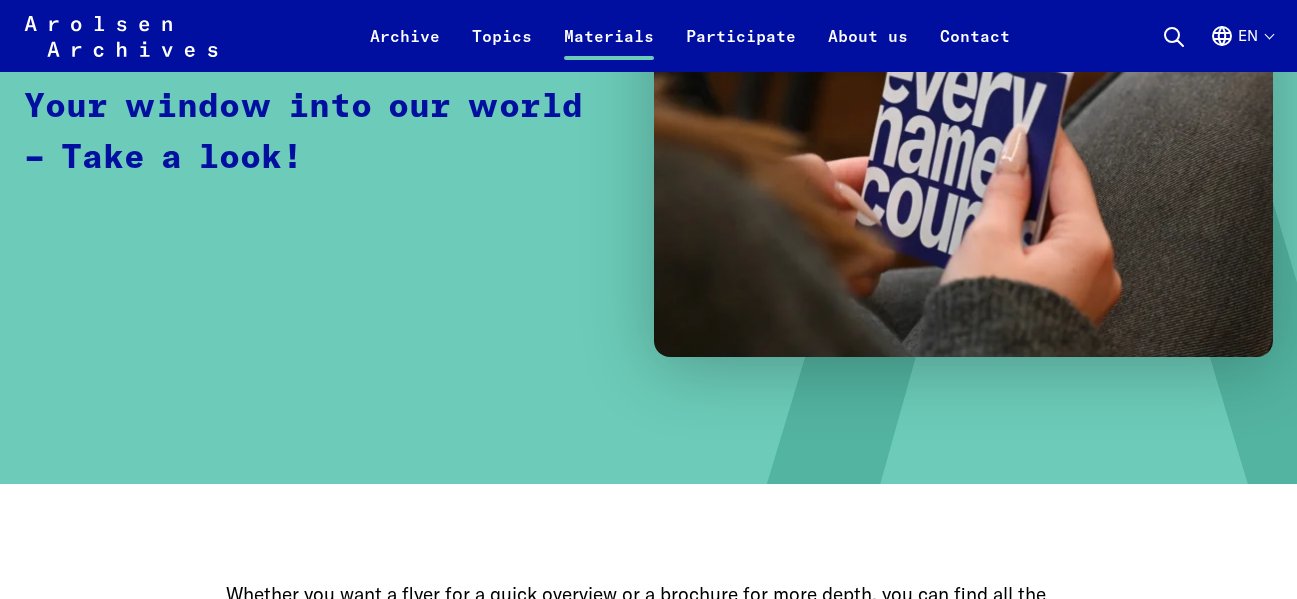 scroll, scrollTop: 0, scrollLeft: 0, axis: both 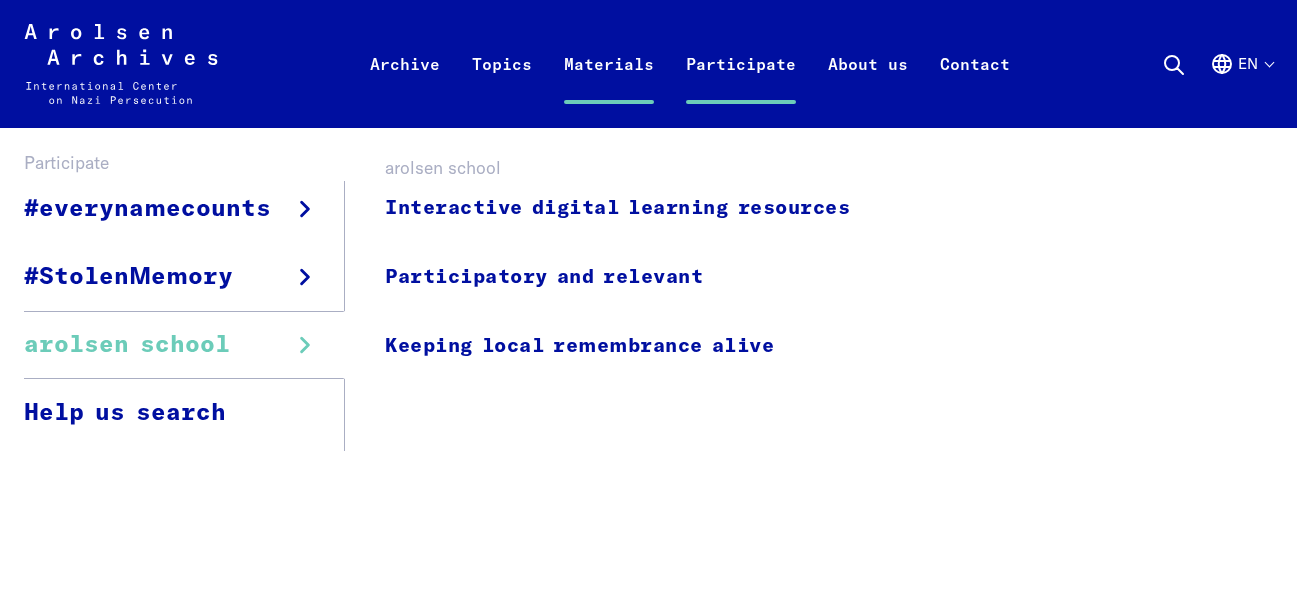 click on "arolsen school" at bounding box center (184, 345) 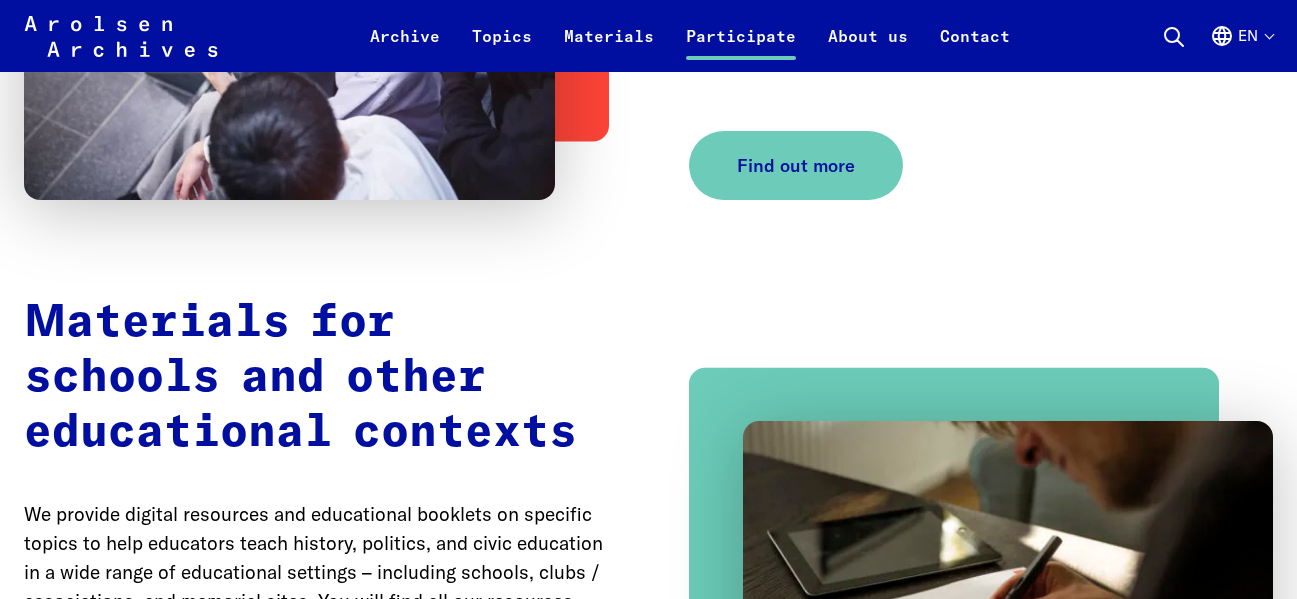 scroll, scrollTop: 2500, scrollLeft: 0, axis: vertical 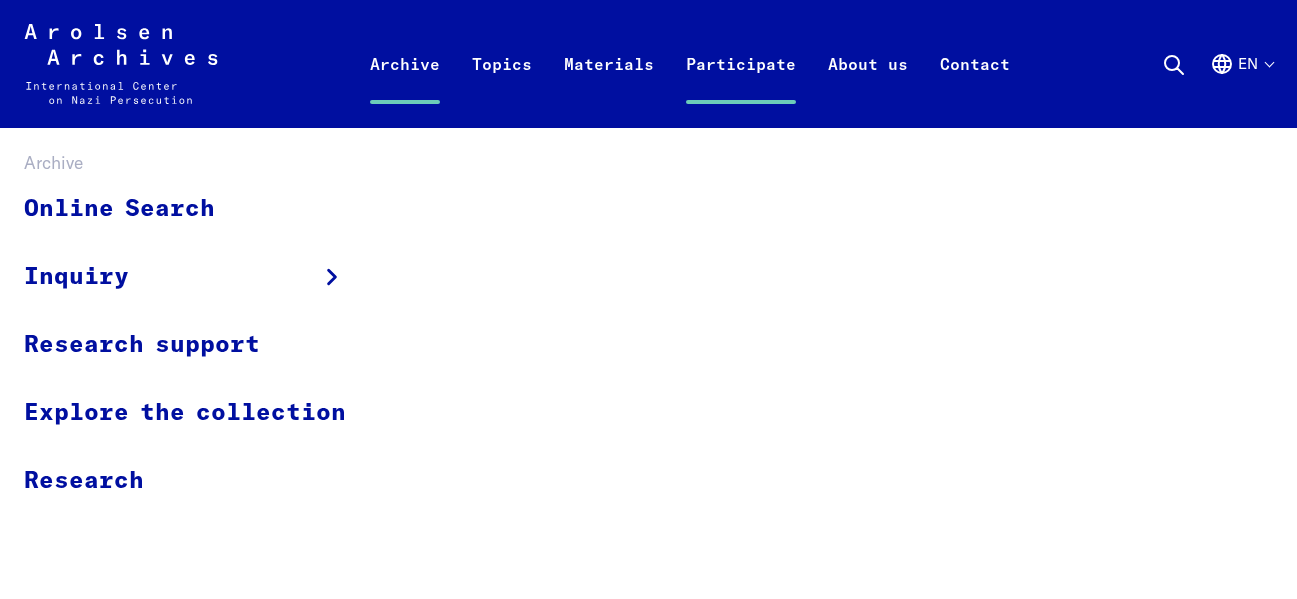 click on "Archive" at bounding box center (405, 88) 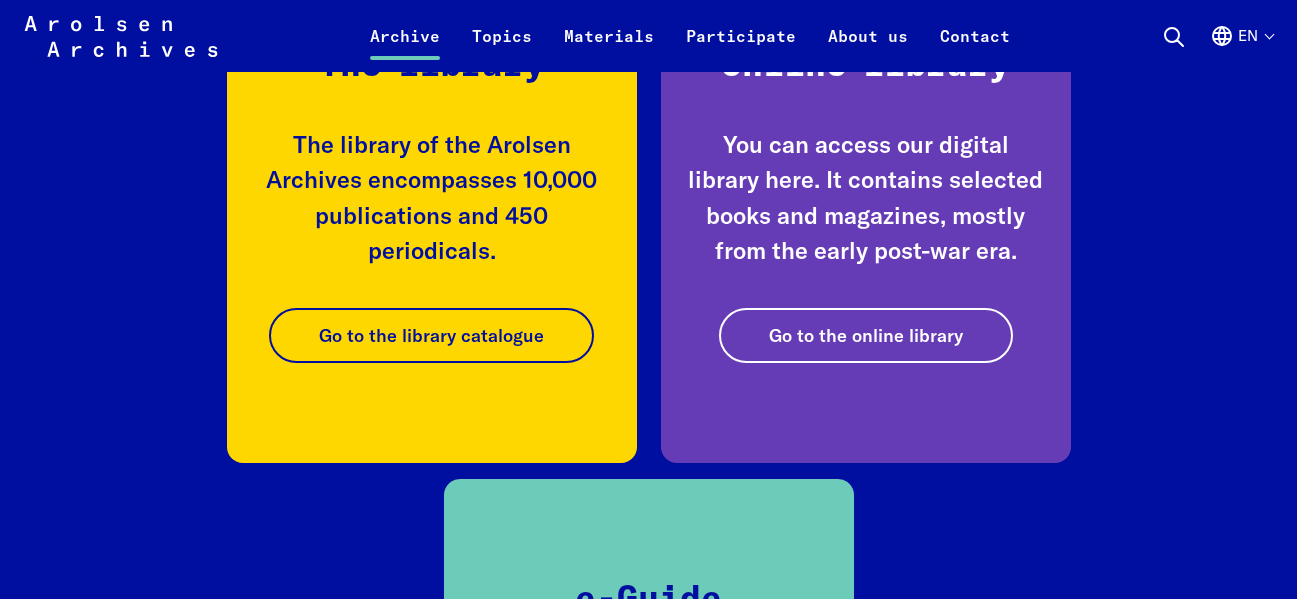 scroll, scrollTop: 3600, scrollLeft: 0, axis: vertical 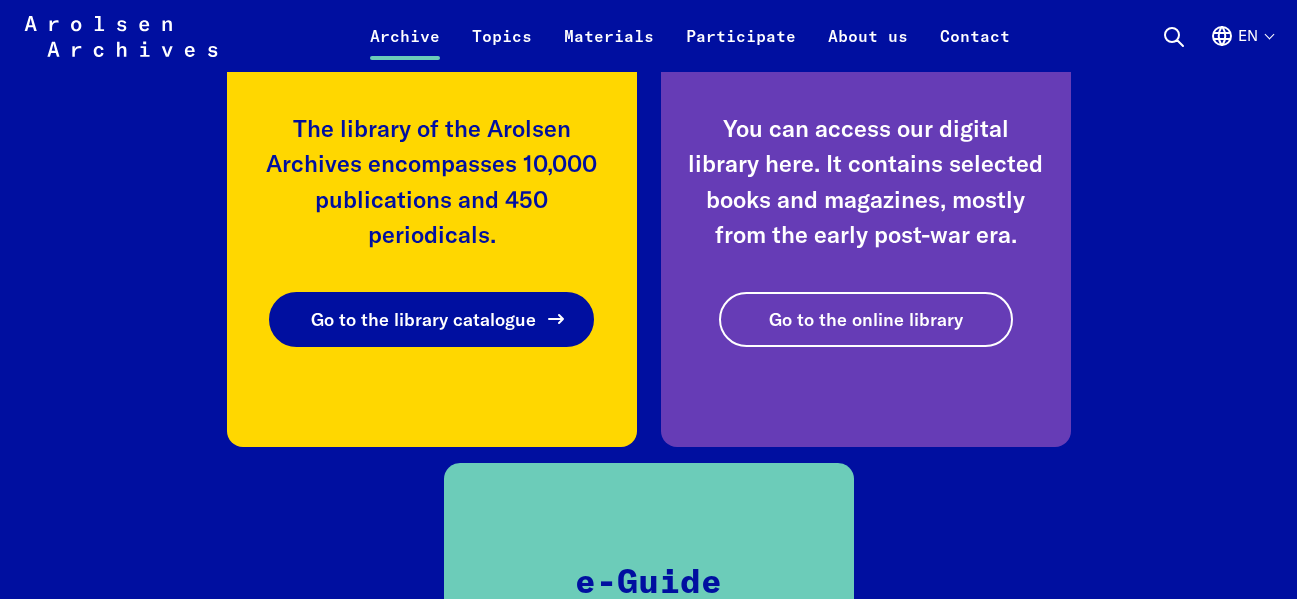 click on "Go to the library catalogue" at bounding box center (423, 319) 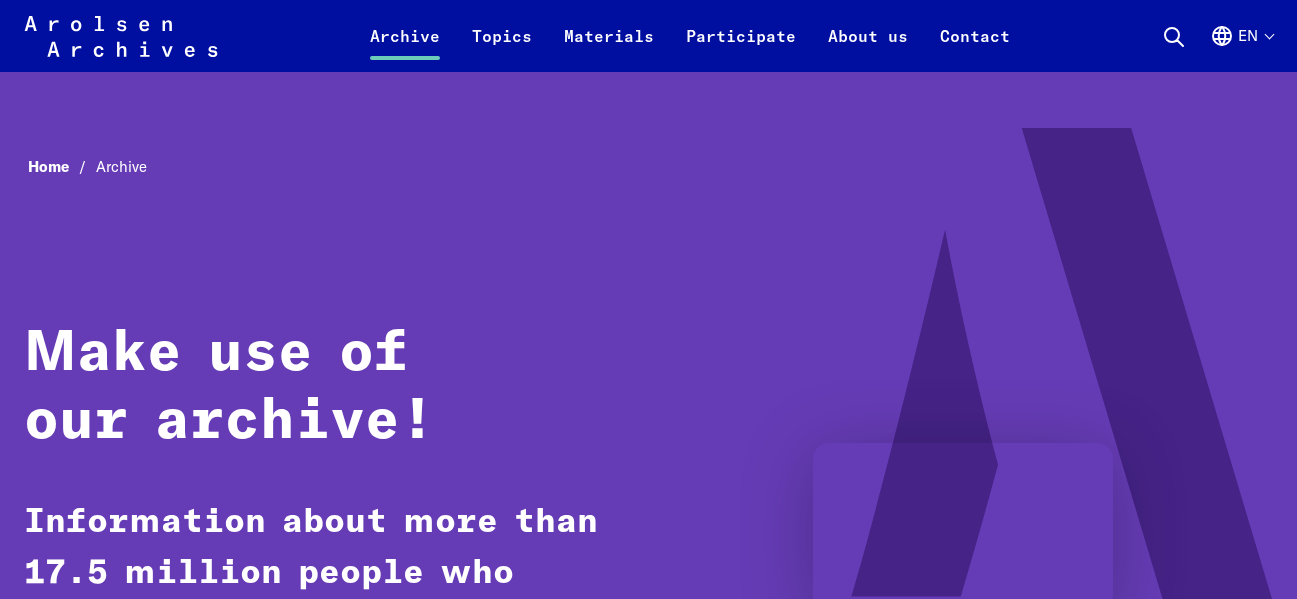 scroll, scrollTop: 3600, scrollLeft: 0, axis: vertical 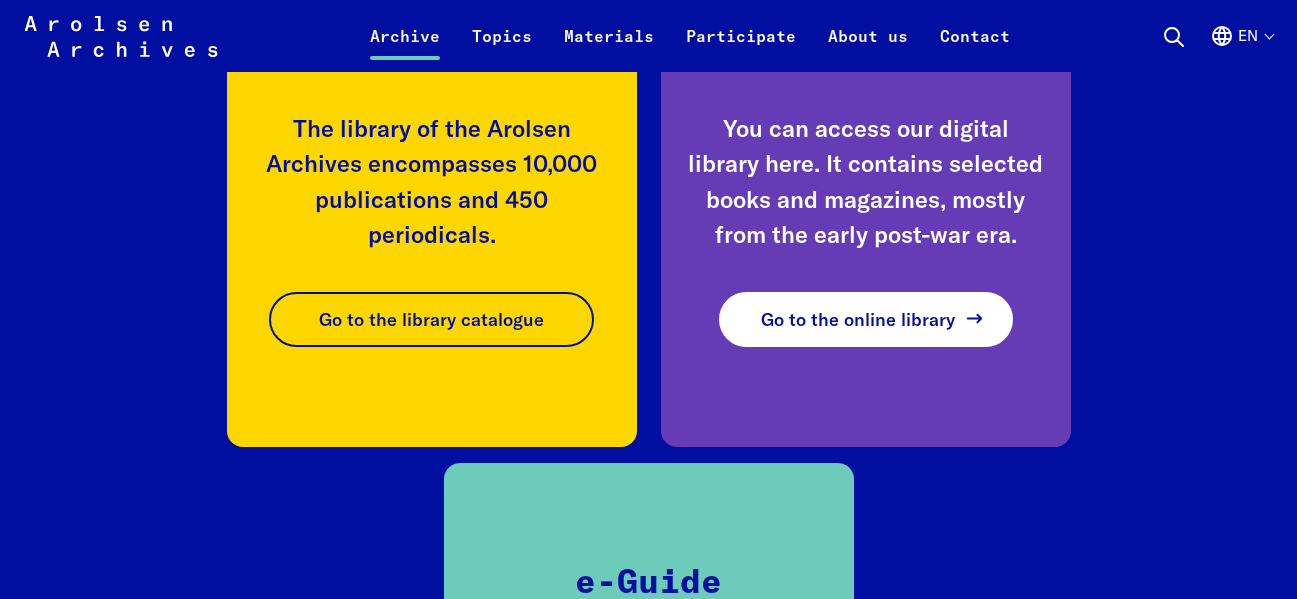 click on "Go to the online library" at bounding box center [858, 319] 